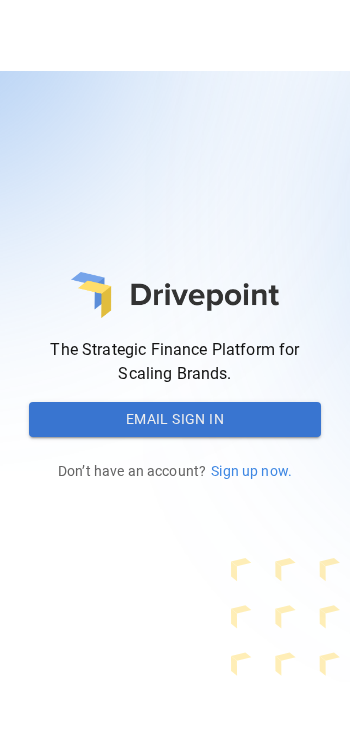 scroll, scrollTop: 0, scrollLeft: 0, axis: both 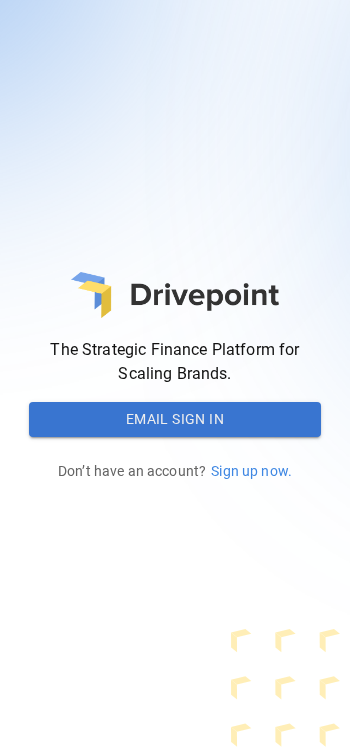 click on "Email Sign In" at bounding box center (175, 420) 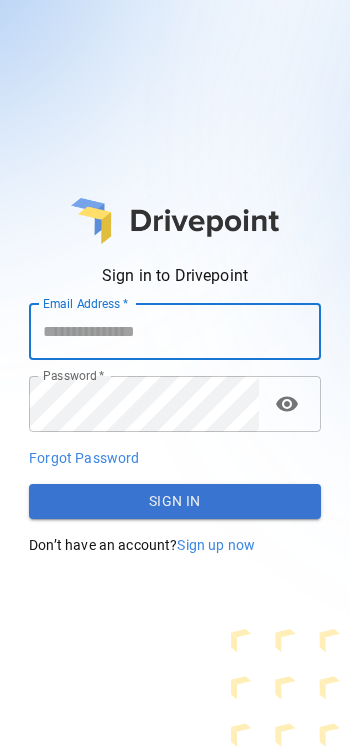 click on "Email Address   *" at bounding box center (175, 332) 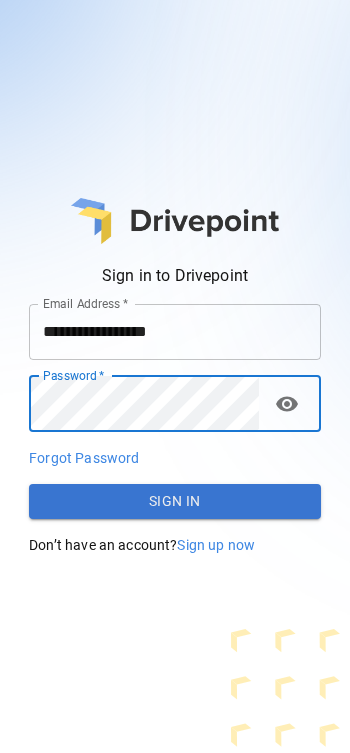 click on "Sign In" at bounding box center (175, 502) 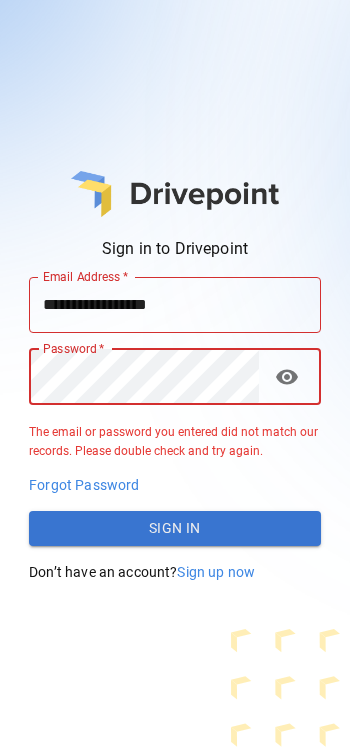 click on "**********" at bounding box center [175, 376] 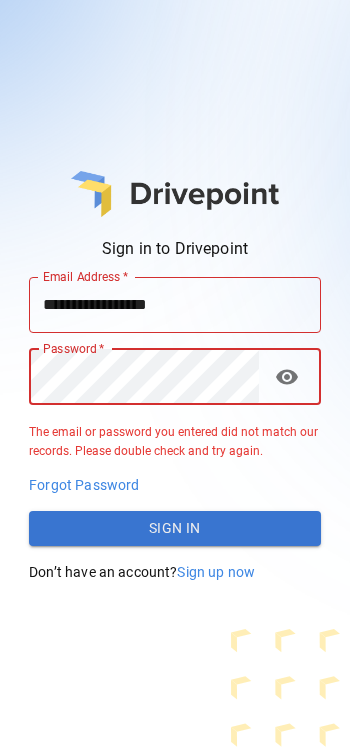 click on "Sign In" at bounding box center (175, 529) 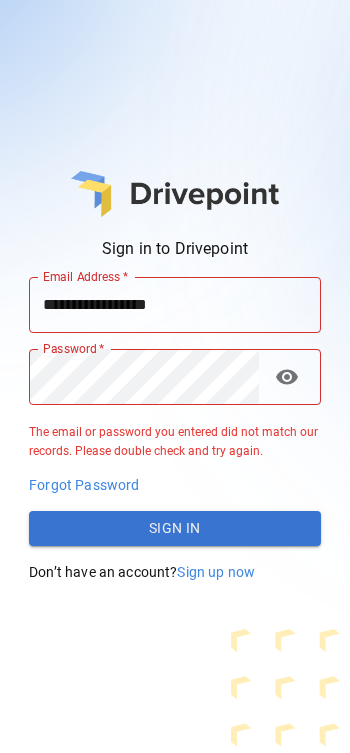drag, startPoint x: 21, startPoint y: 297, endPoint x: 162, endPoint y: 606, distance: 339.6498 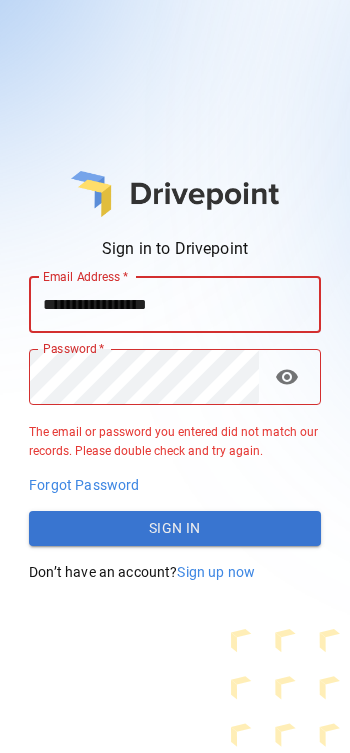 click on "**********" at bounding box center (175, 305) 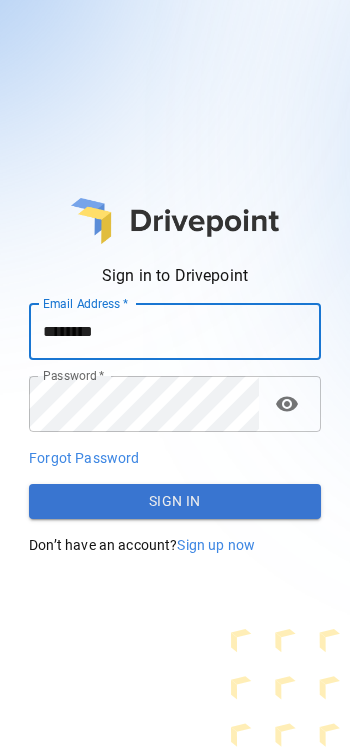 drag, startPoint x: -62, startPoint y: 294, endPoint x: 152, endPoint y: 332, distance: 217.34764 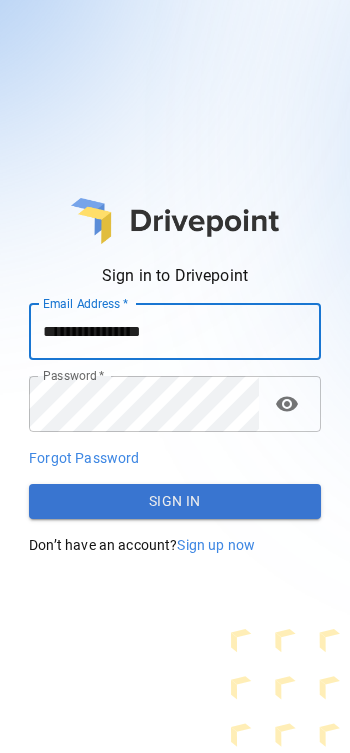 type on "**********" 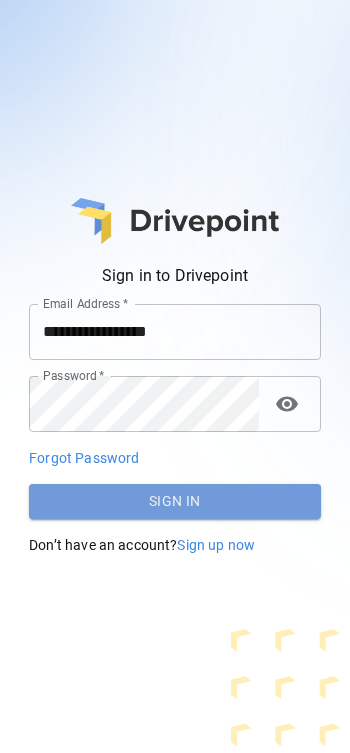 click on "Sign In" at bounding box center (175, 502) 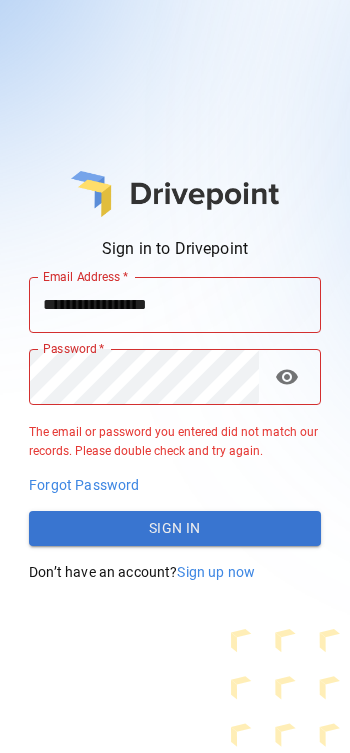 click on "**********" at bounding box center (175, 305) 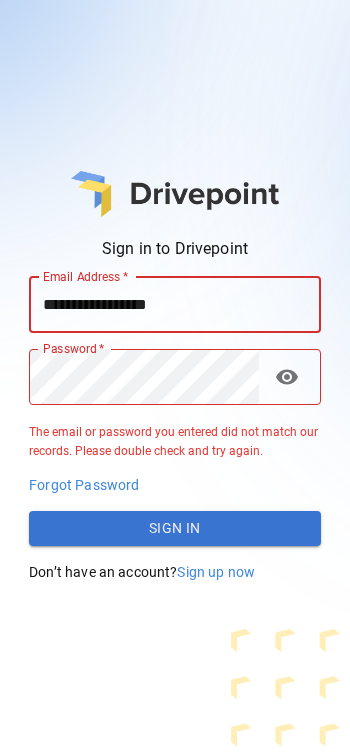 click on "**********" at bounding box center (175, 305) 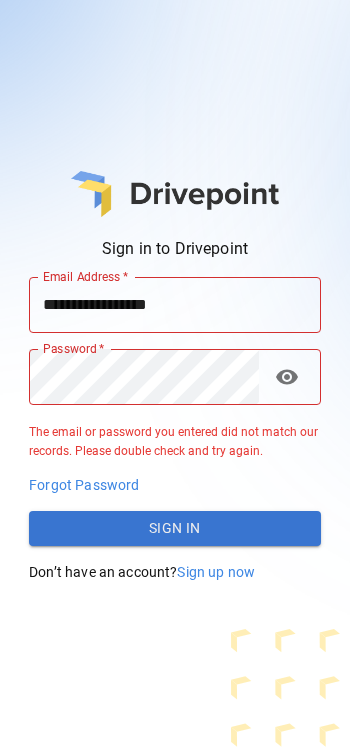 click on "Sign up now" at bounding box center [216, 572] 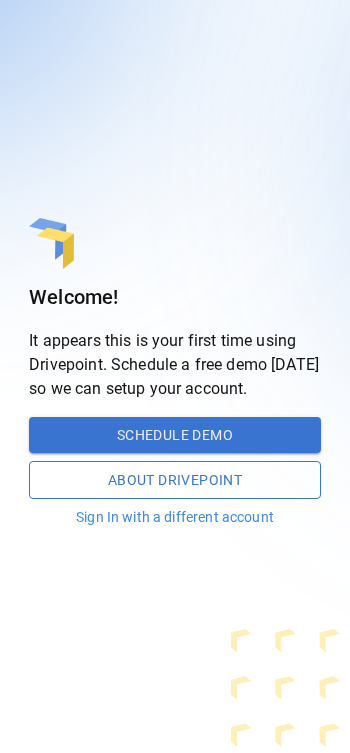 click on "Sign In with a different account" at bounding box center (175, 517) 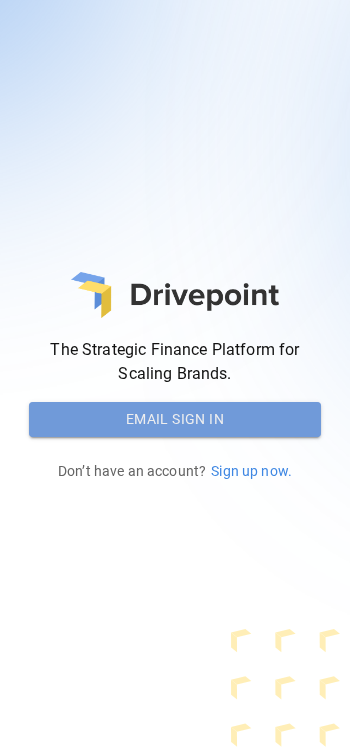 click on "Email Sign In" at bounding box center [175, 420] 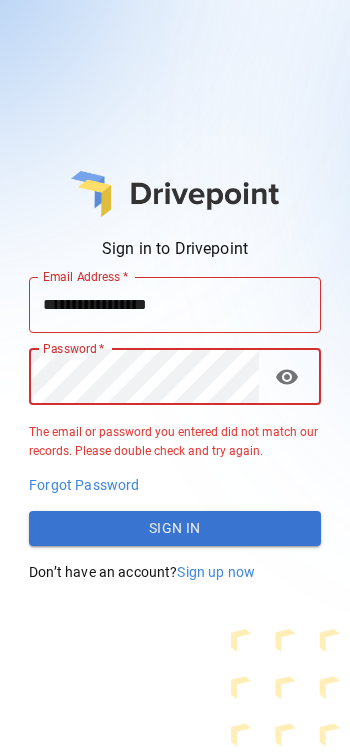 click on "Forgot Password" at bounding box center [84, 485] 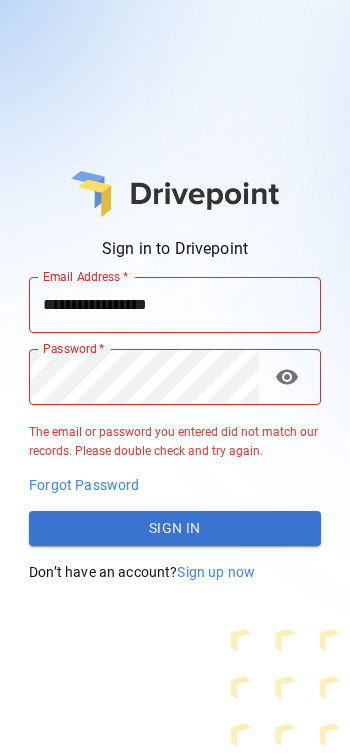 click on "Forgot Password" at bounding box center [84, 485] 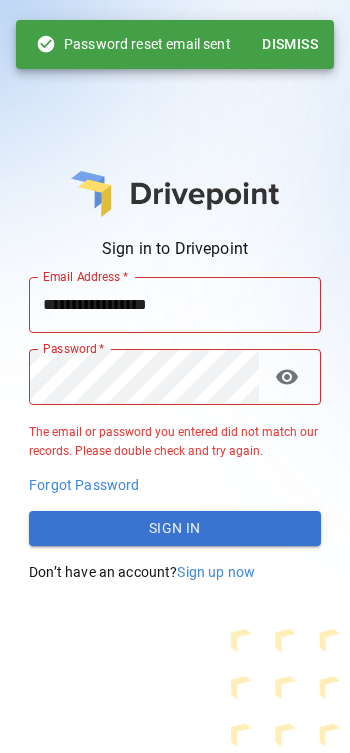 drag, startPoint x: 4, startPoint y: 344, endPoint x: 14, endPoint y: 365, distance: 23.259407 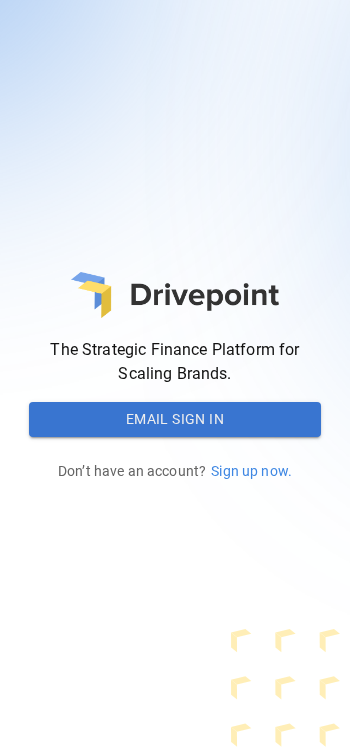 scroll, scrollTop: 0, scrollLeft: 0, axis: both 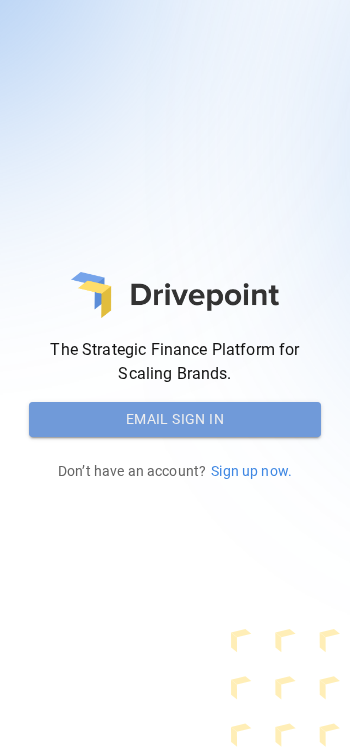 click on "Email Sign In" at bounding box center [175, 420] 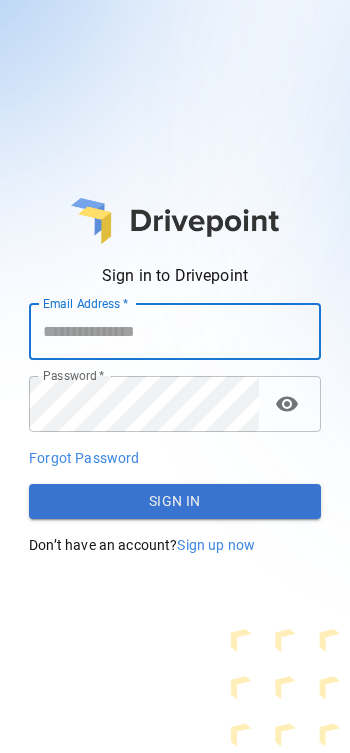 click on "Email Address   *" at bounding box center (175, 332) 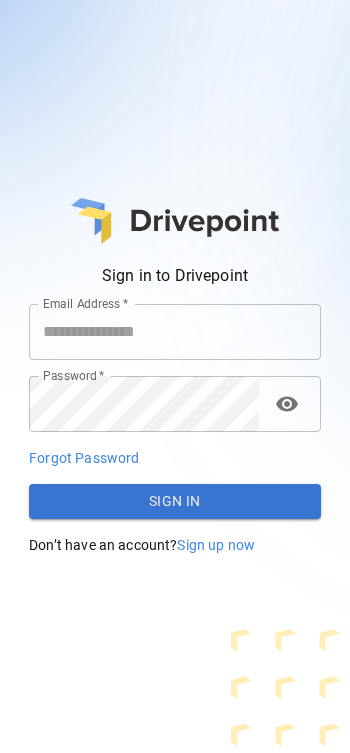 drag, startPoint x: 294, startPoint y: 350, endPoint x: 324, endPoint y: 14, distance: 337.33664 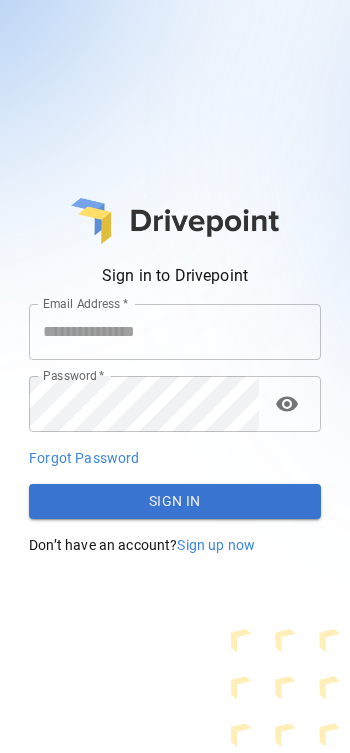 click on "Sign in to Drivepoint Email Address   * Email Address   * Password   * visibility Password   * Forgot Password Sign In Don’t have an account?  Sign up now" at bounding box center (175, 376) 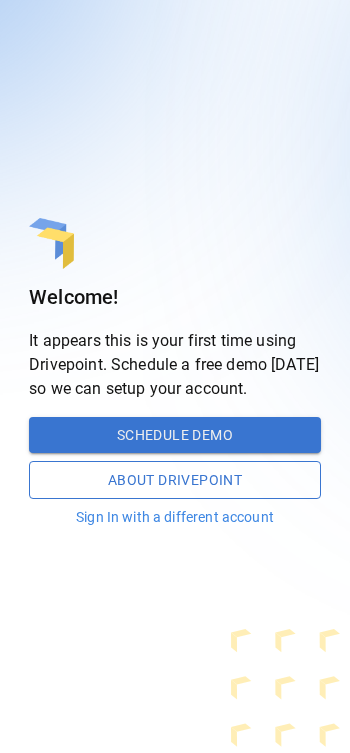 click on "Sign In with a different account" at bounding box center (175, 517) 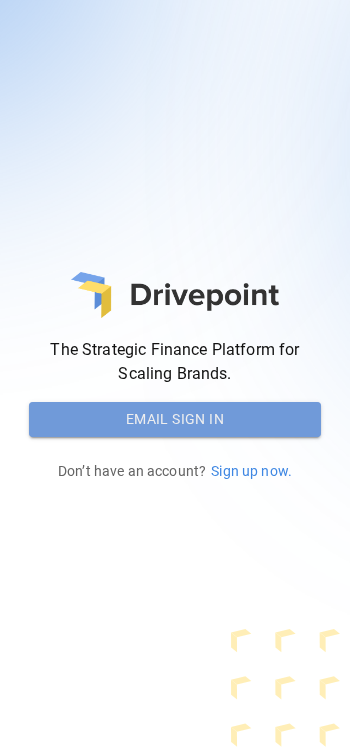click on "Email Sign In" at bounding box center (175, 420) 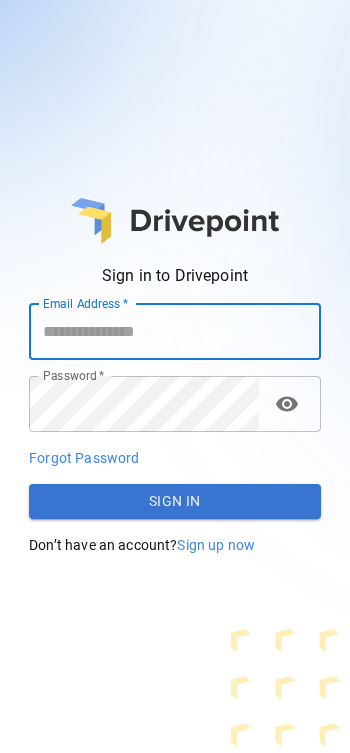click on "Email Address   *" at bounding box center [175, 332] 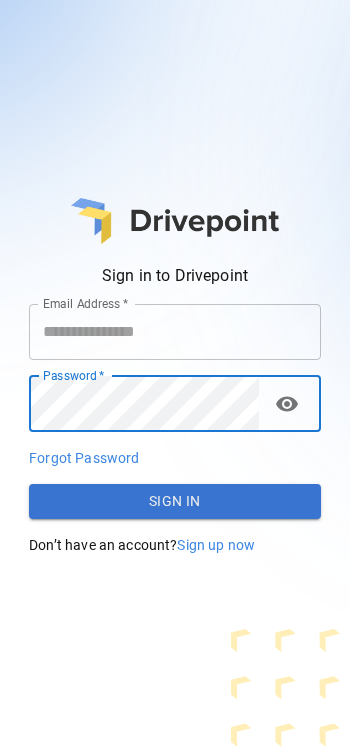 click on "Email Address   *" at bounding box center [175, 332] 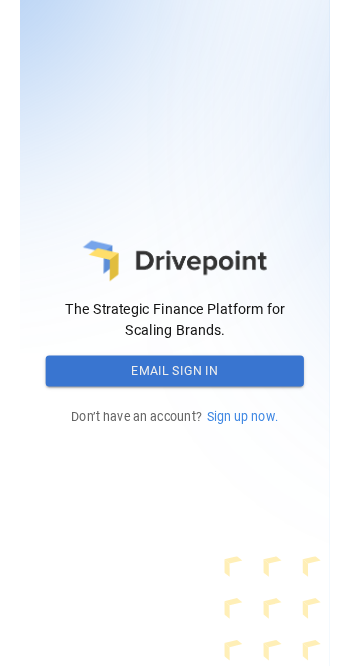 scroll, scrollTop: 0, scrollLeft: 0, axis: both 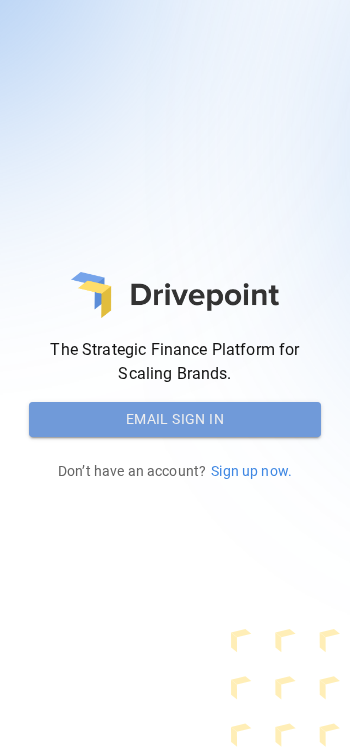 drag, startPoint x: 0, startPoint y: 0, endPoint x: 127, endPoint y: 415, distance: 433.99768 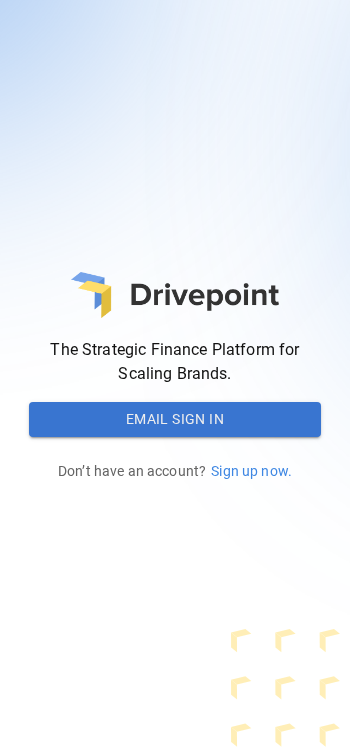 type 